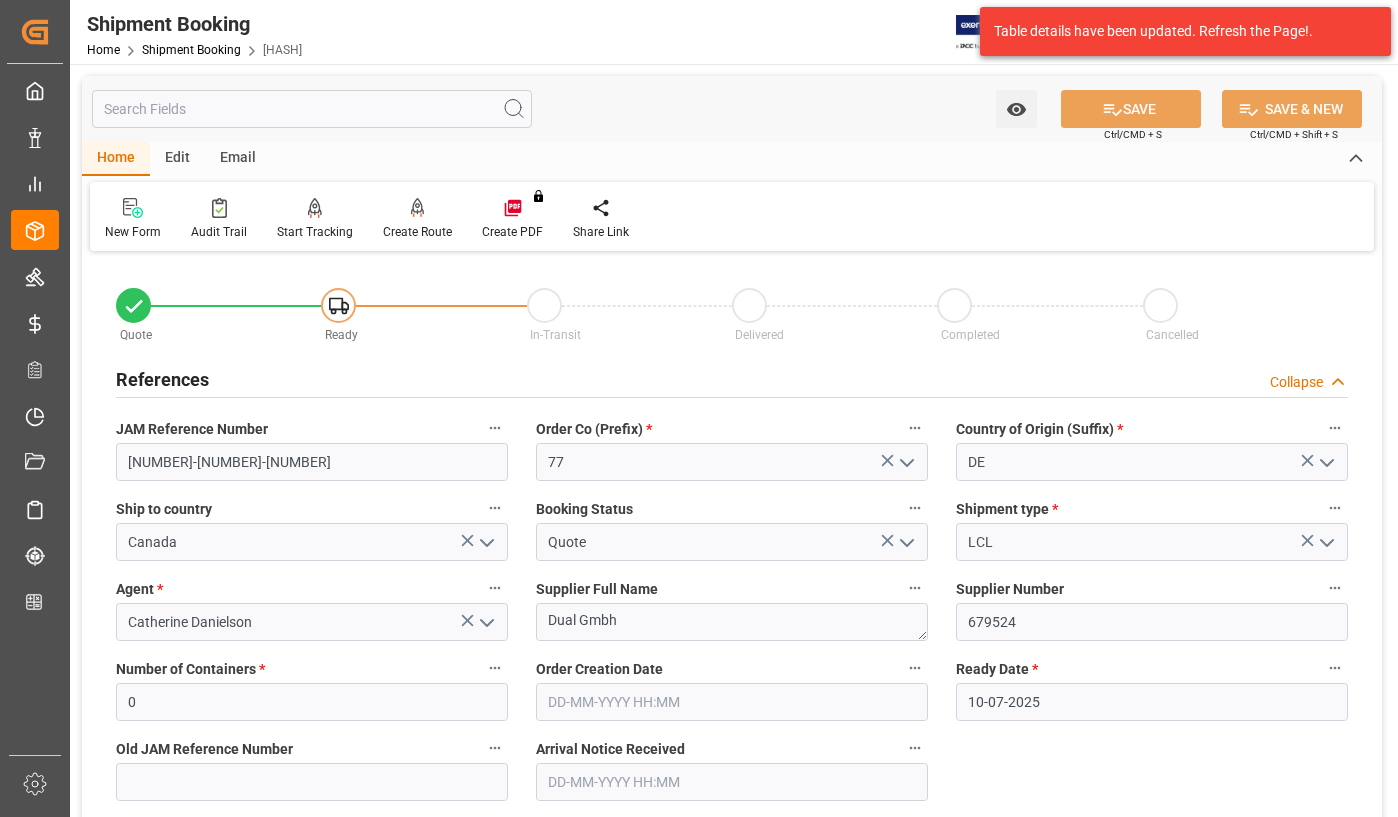 scroll, scrollTop: 0, scrollLeft: 0, axis: both 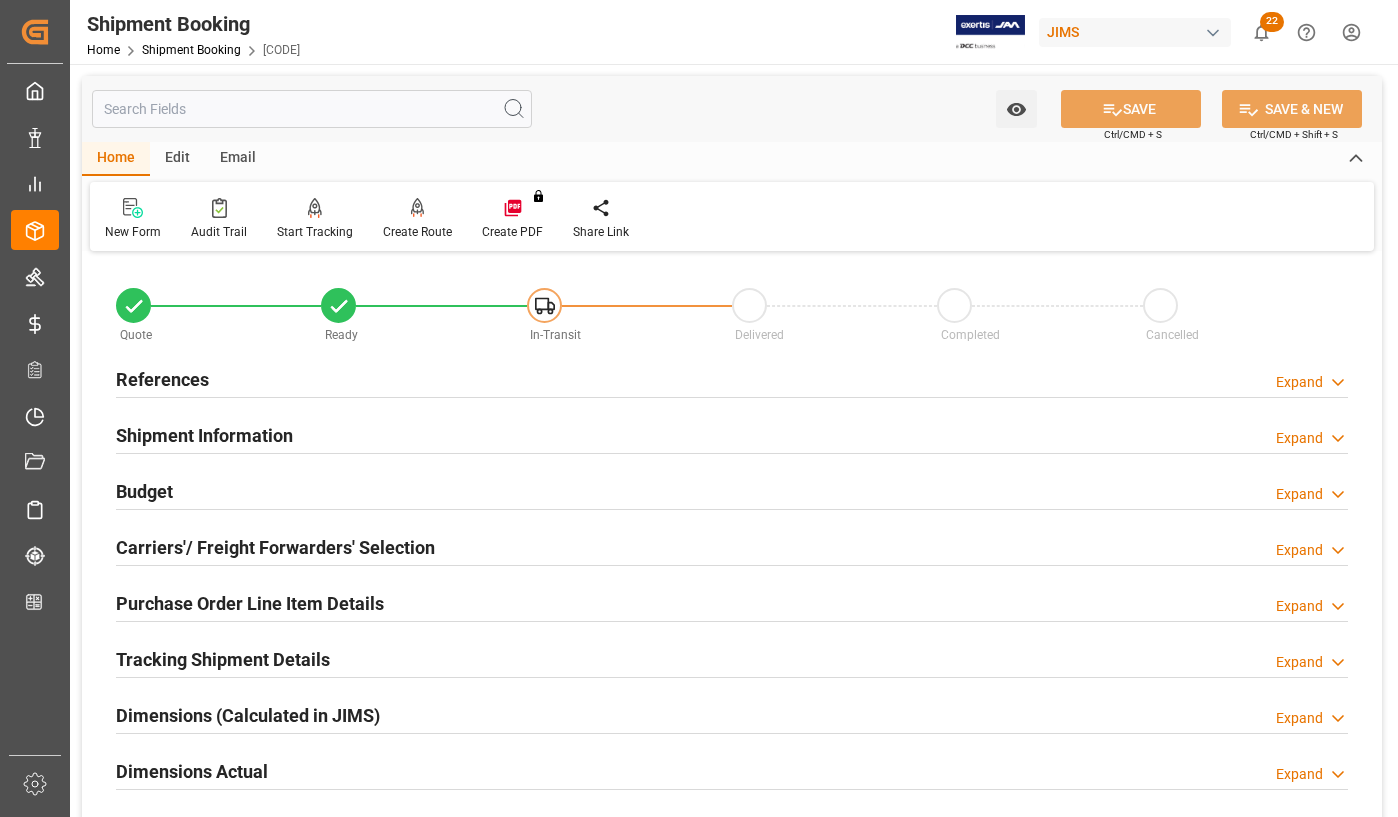 click on "References" at bounding box center (162, 379) 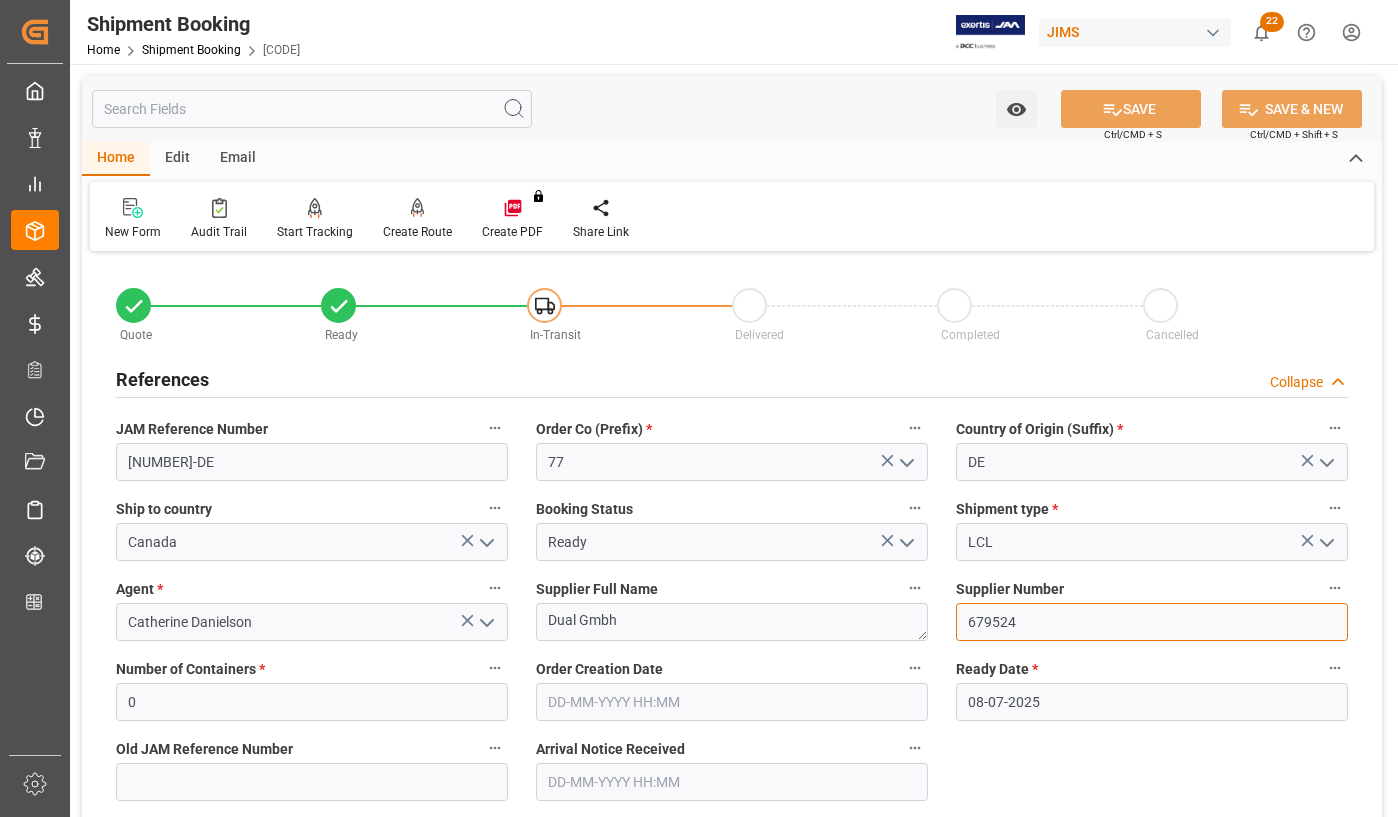 drag, startPoint x: 1020, startPoint y: 626, endPoint x: 966, endPoint y: 613, distance: 55.542778 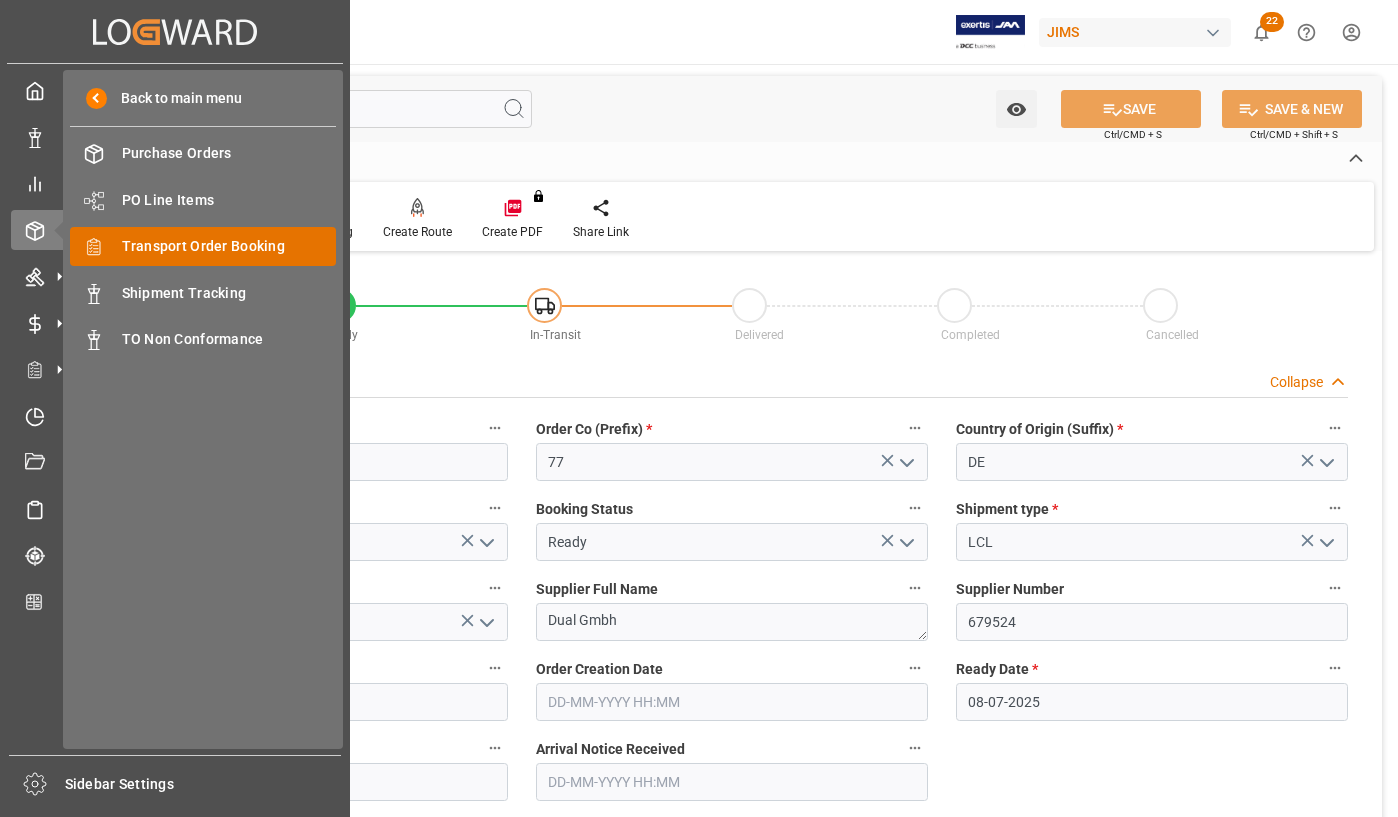 click on "Transport Order Booking" at bounding box center (229, 246) 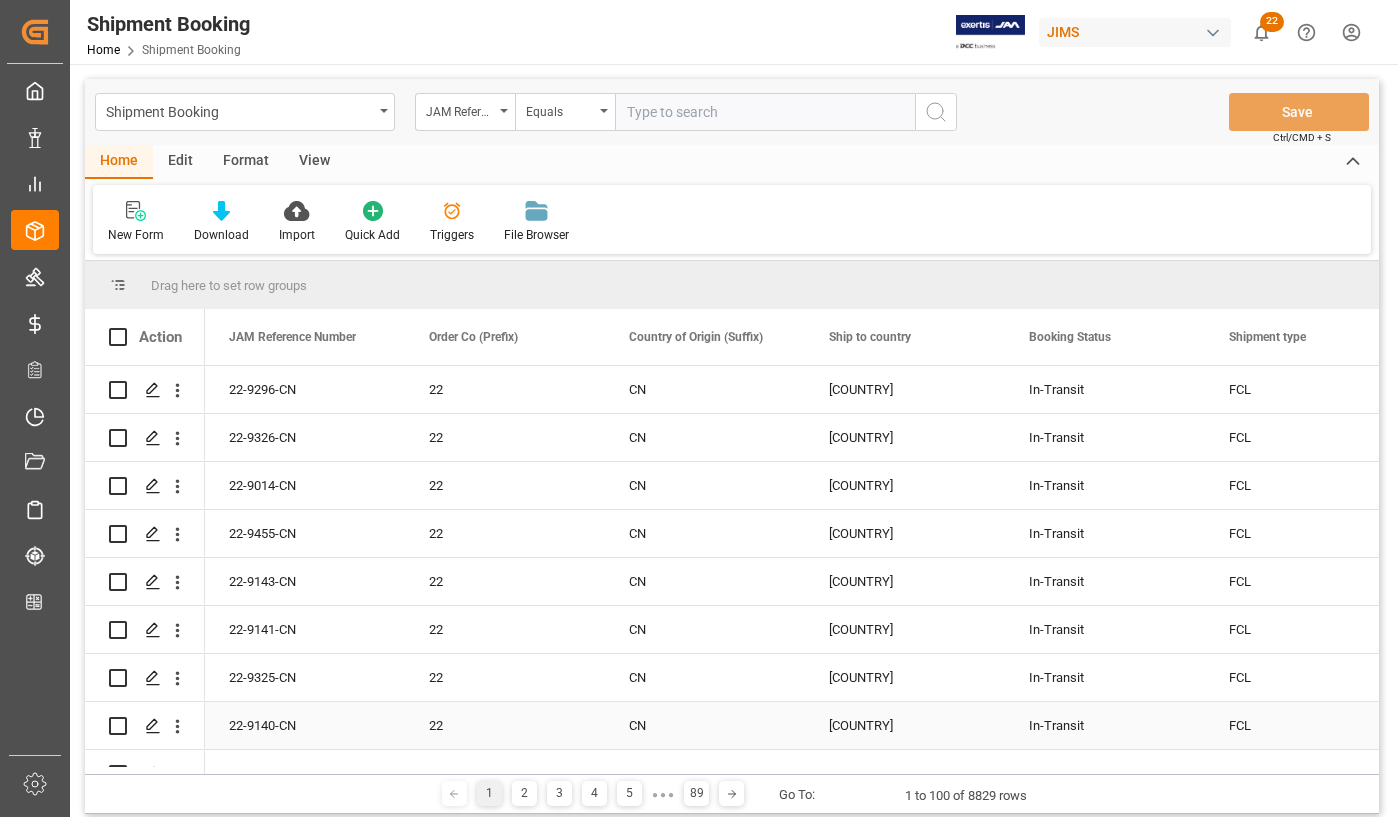 click on "[COUNTRY]" at bounding box center [905, 725] 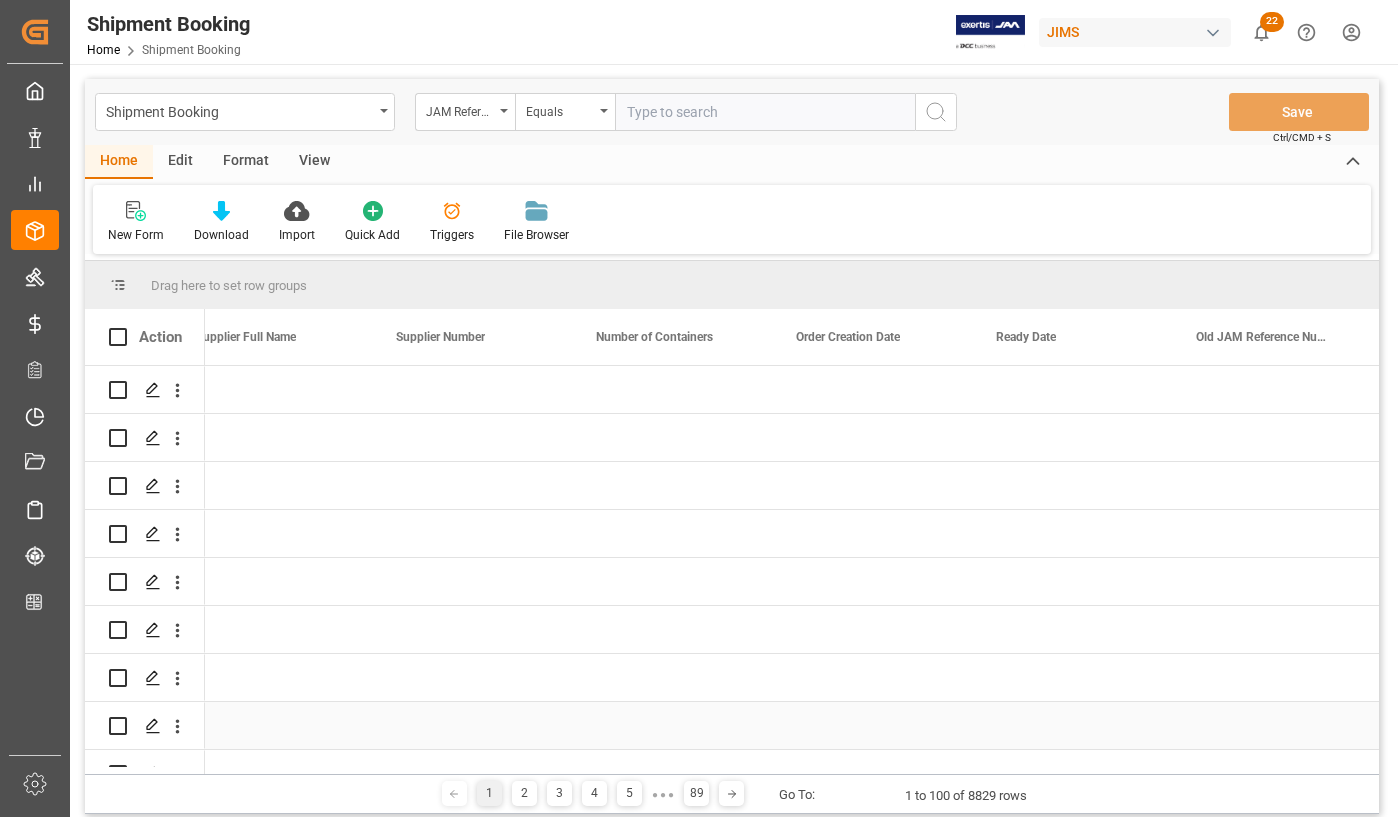 scroll, scrollTop: 0, scrollLeft: 1433, axis: horizontal 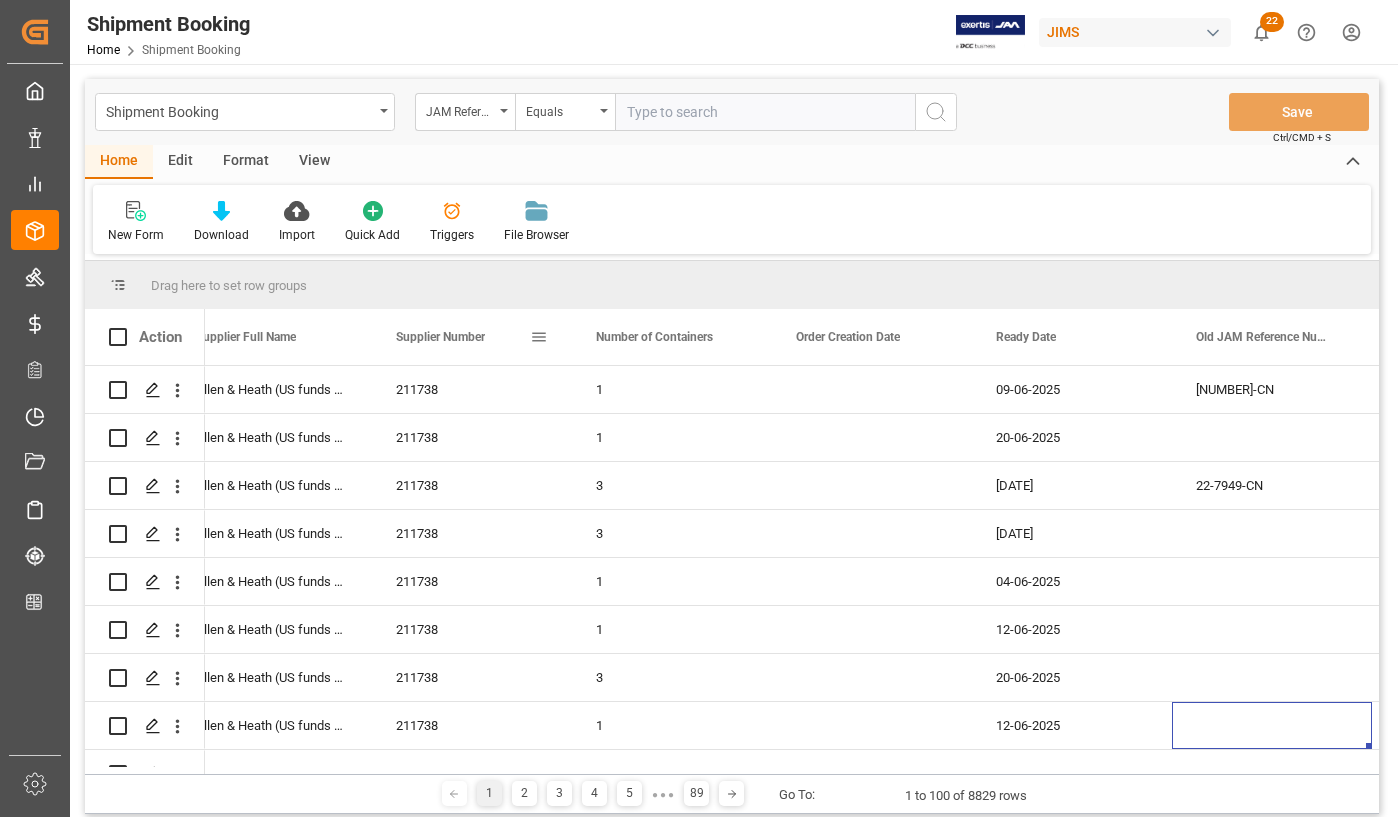 click on "Supplier Number" at bounding box center (463, 337) 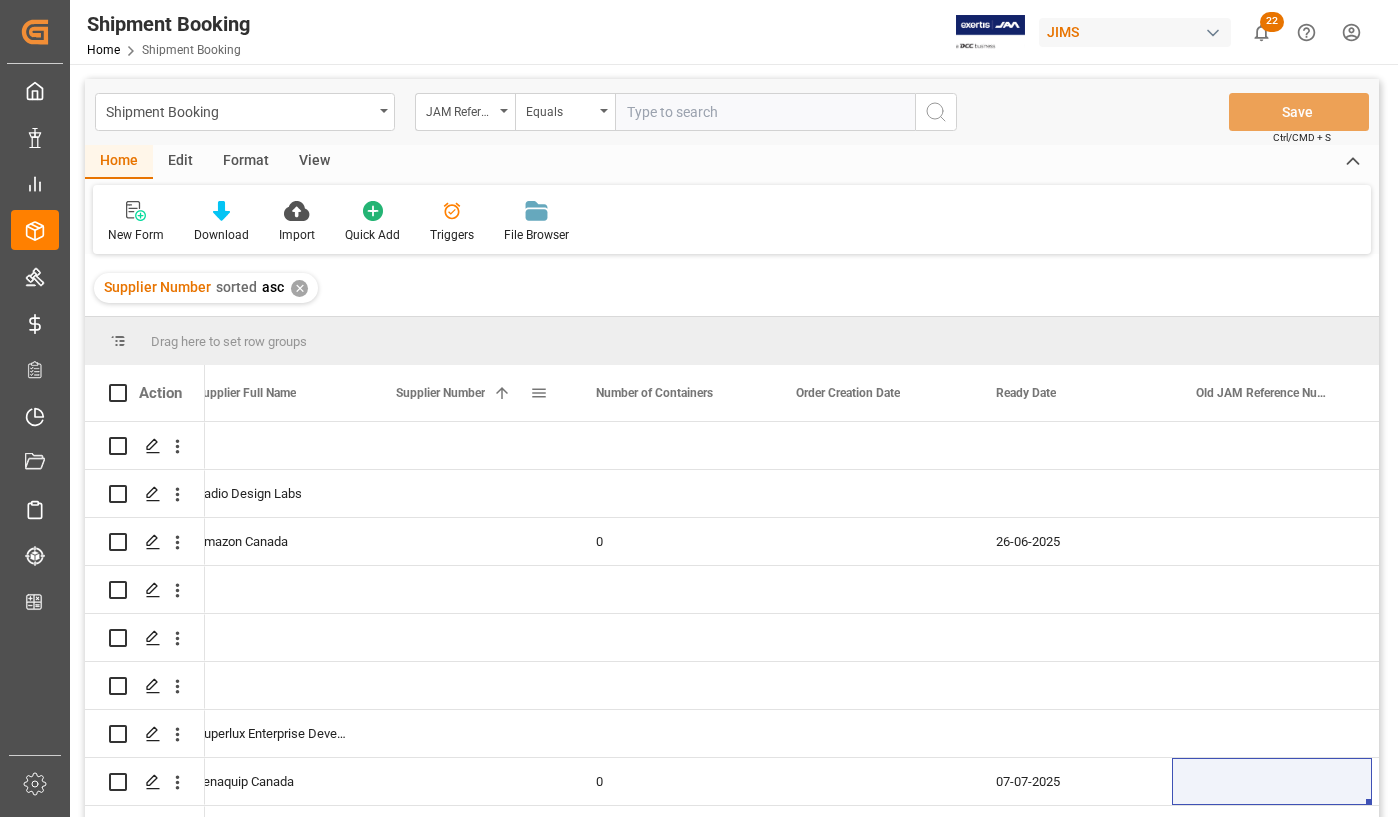 click at bounding box center [502, 393] 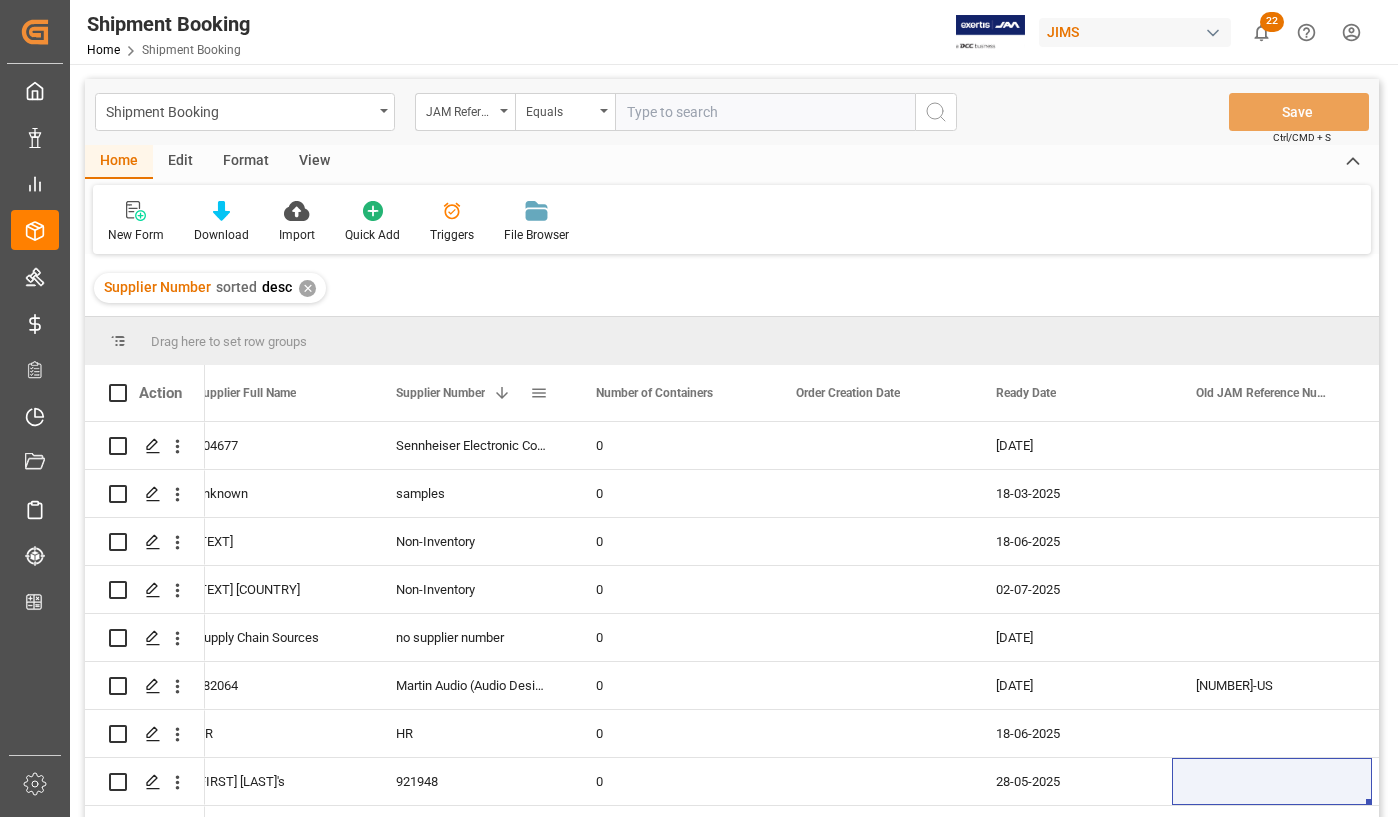 click at bounding box center (539, 393) 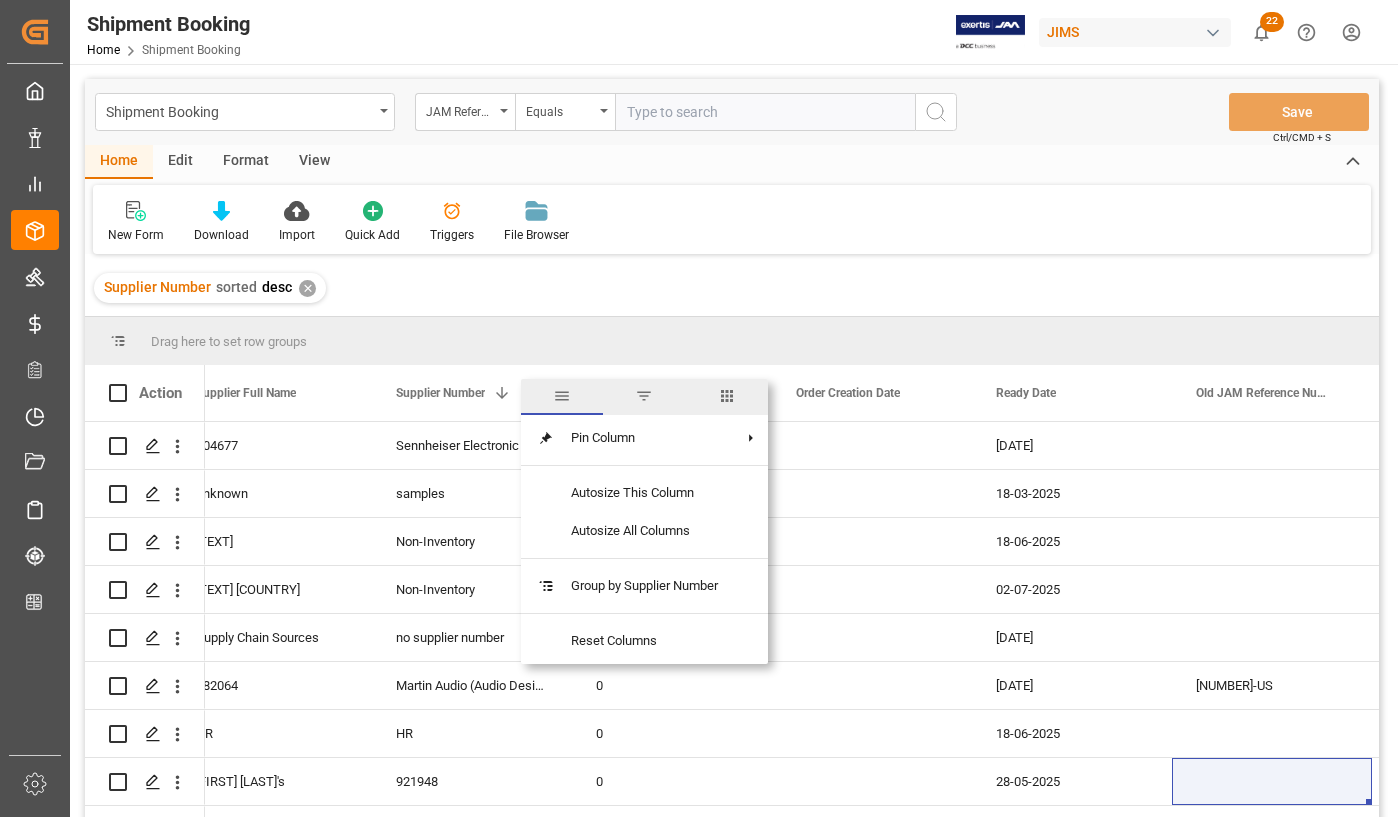 click at bounding box center [644, 396] 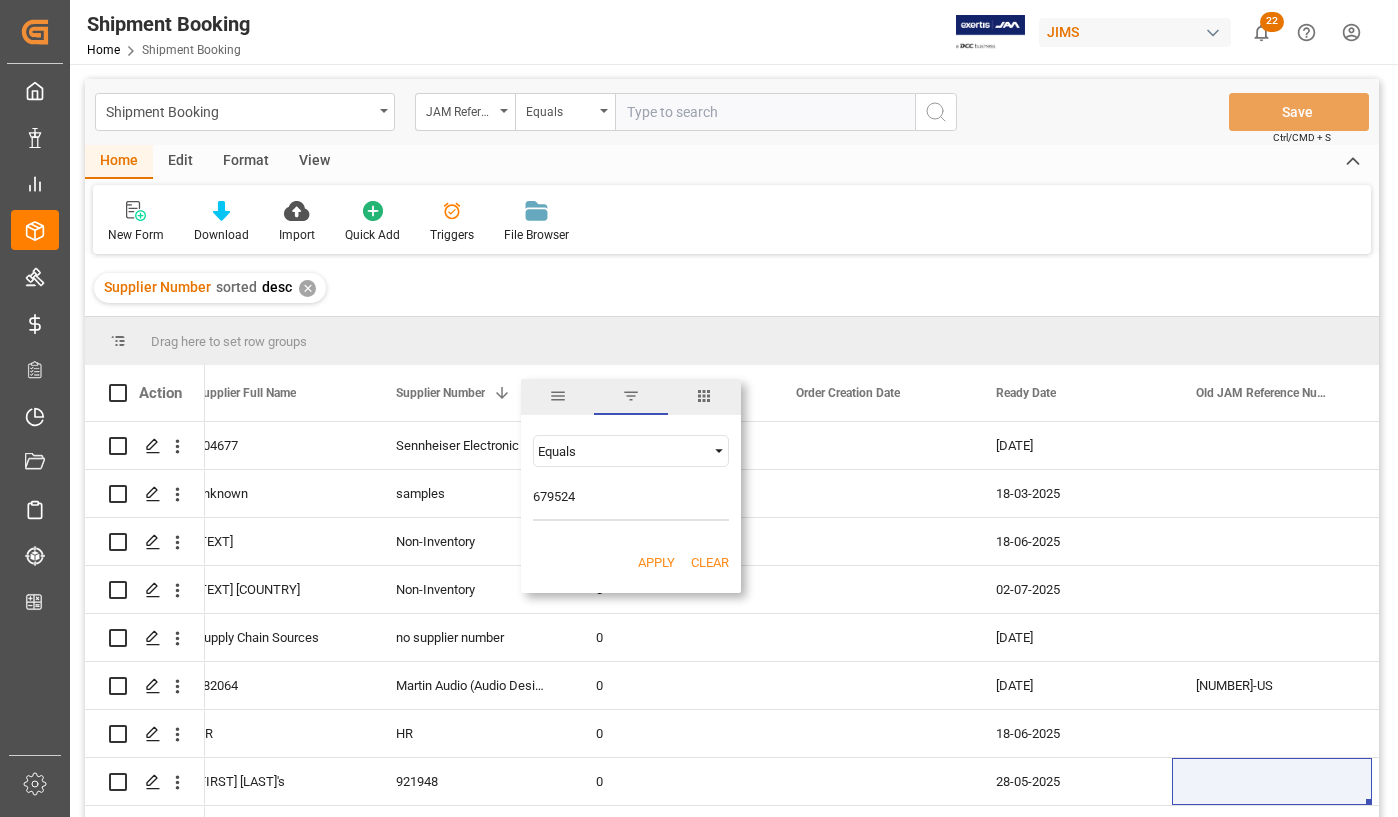 type on "679524" 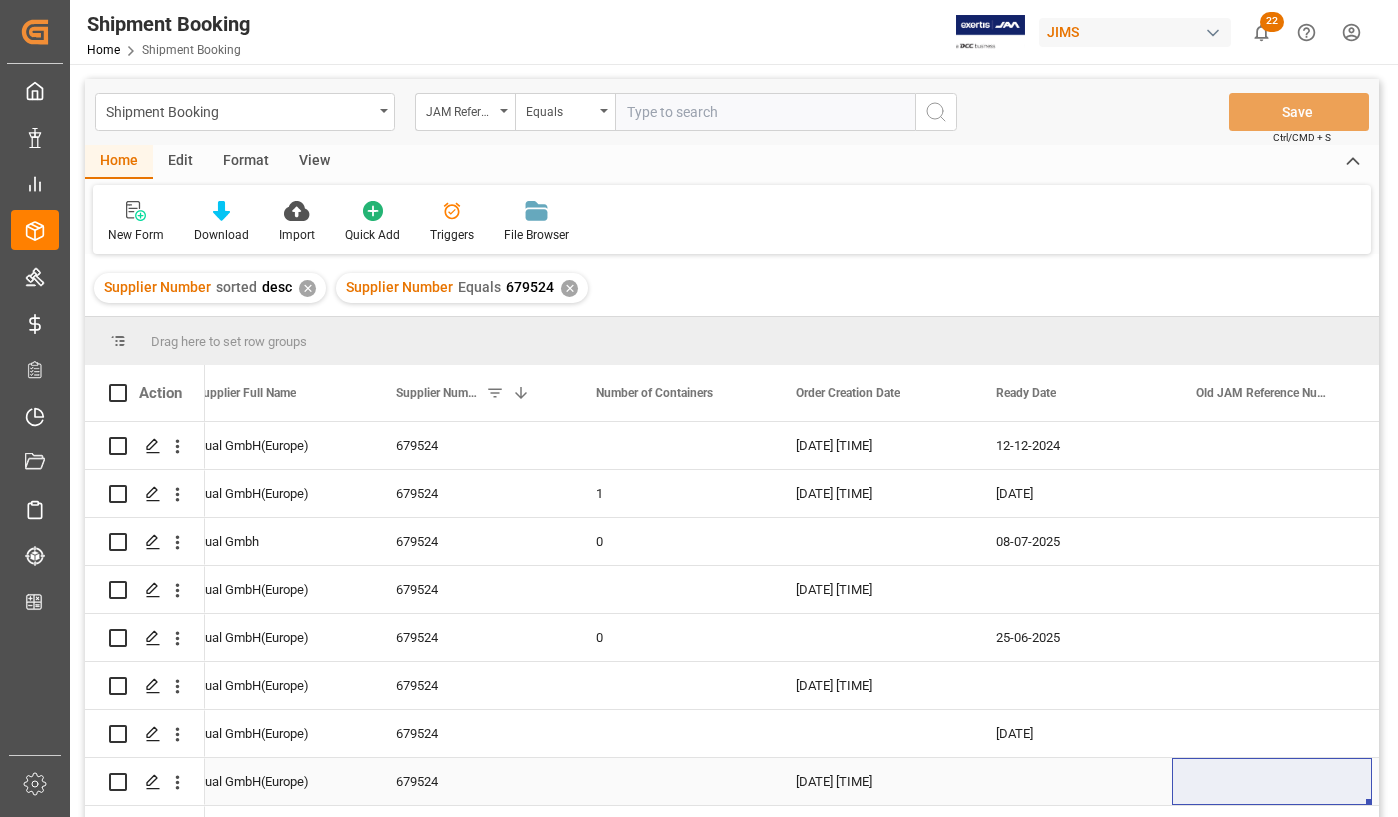 click at bounding box center (672, 781) 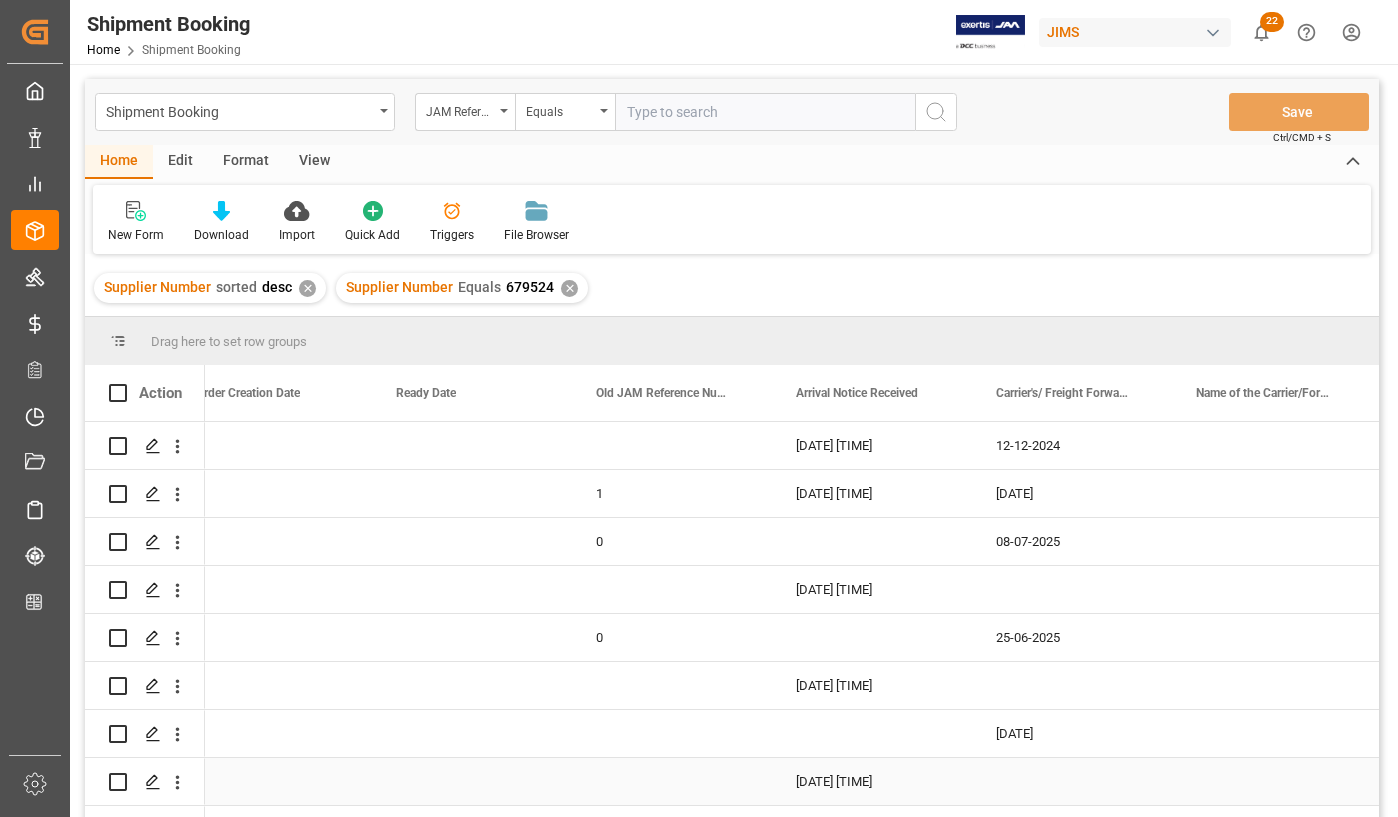 scroll, scrollTop: 0, scrollLeft: 2233, axis: horizontal 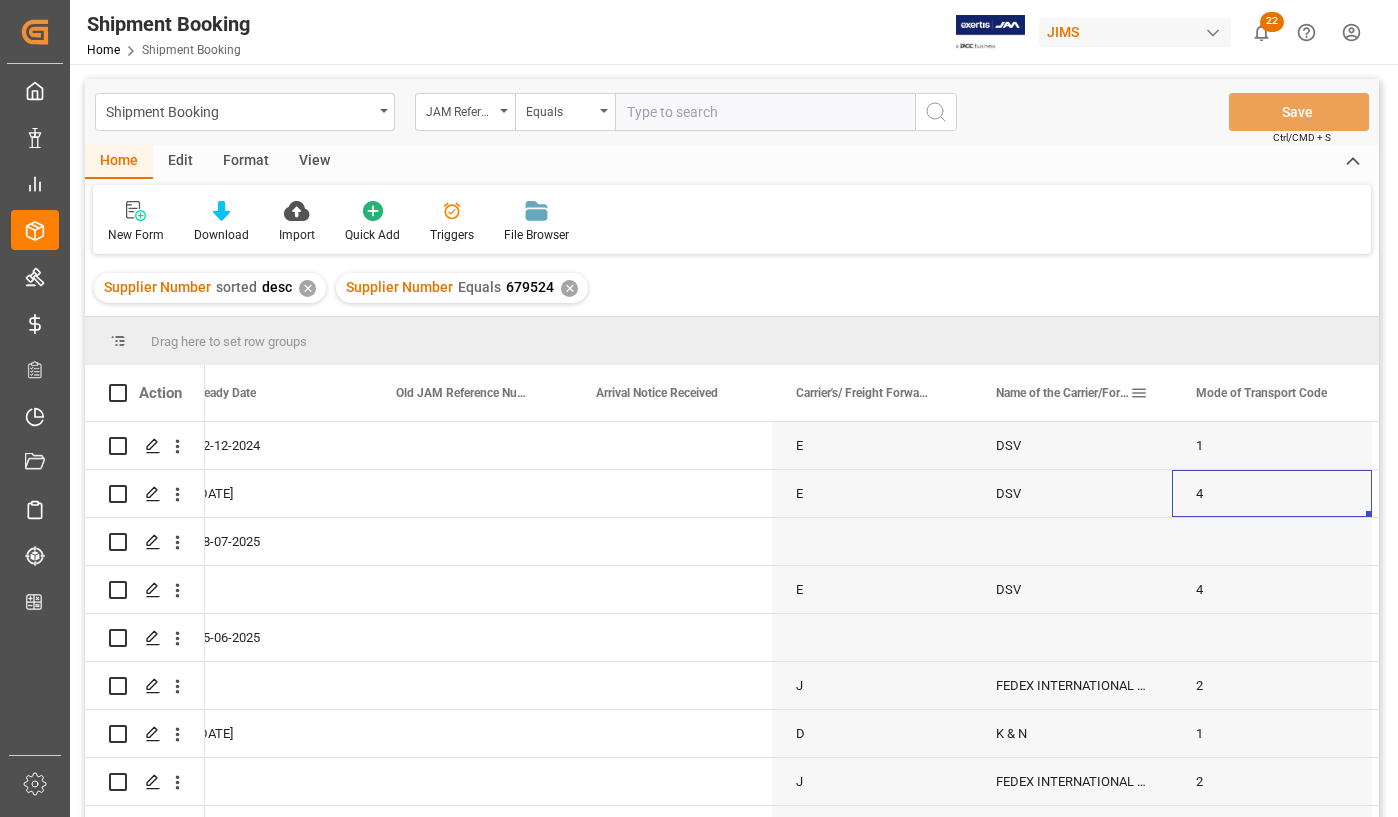 click on "Name of the Carrier/Forwarder" at bounding box center (1063, 393) 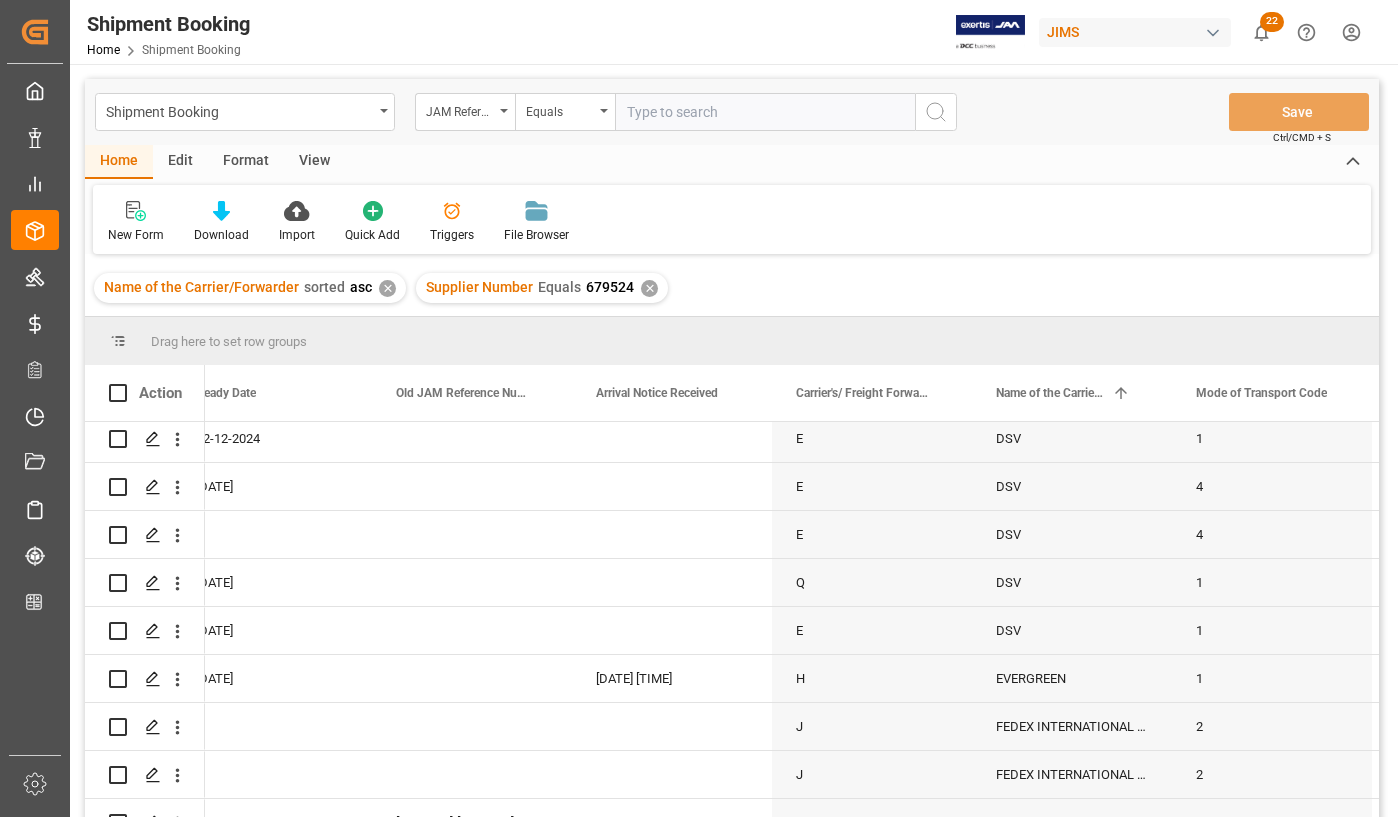 scroll, scrollTop: 200, scrollLeft: 0, axis: vertical 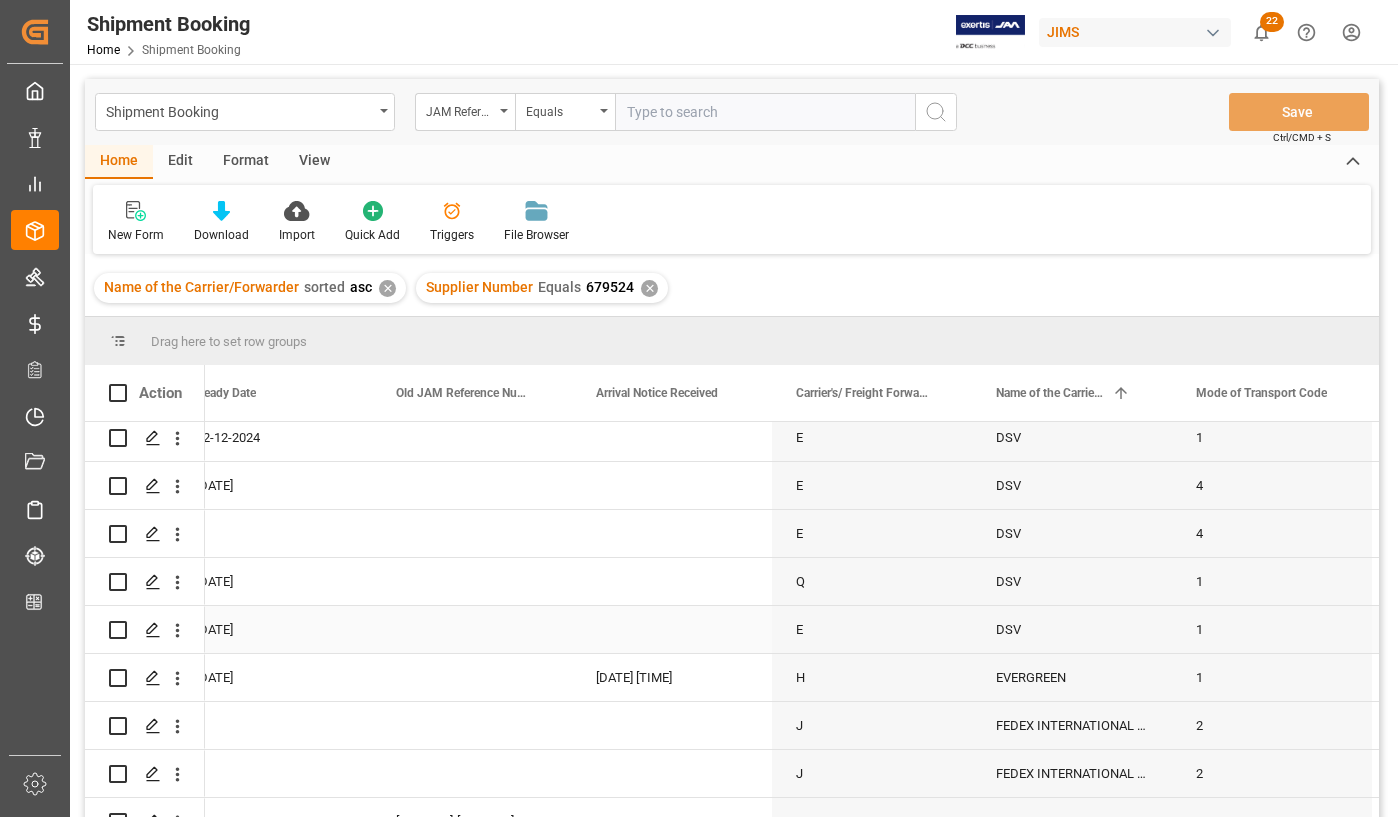 click on "DSV" at bounding box center [1072, 629] 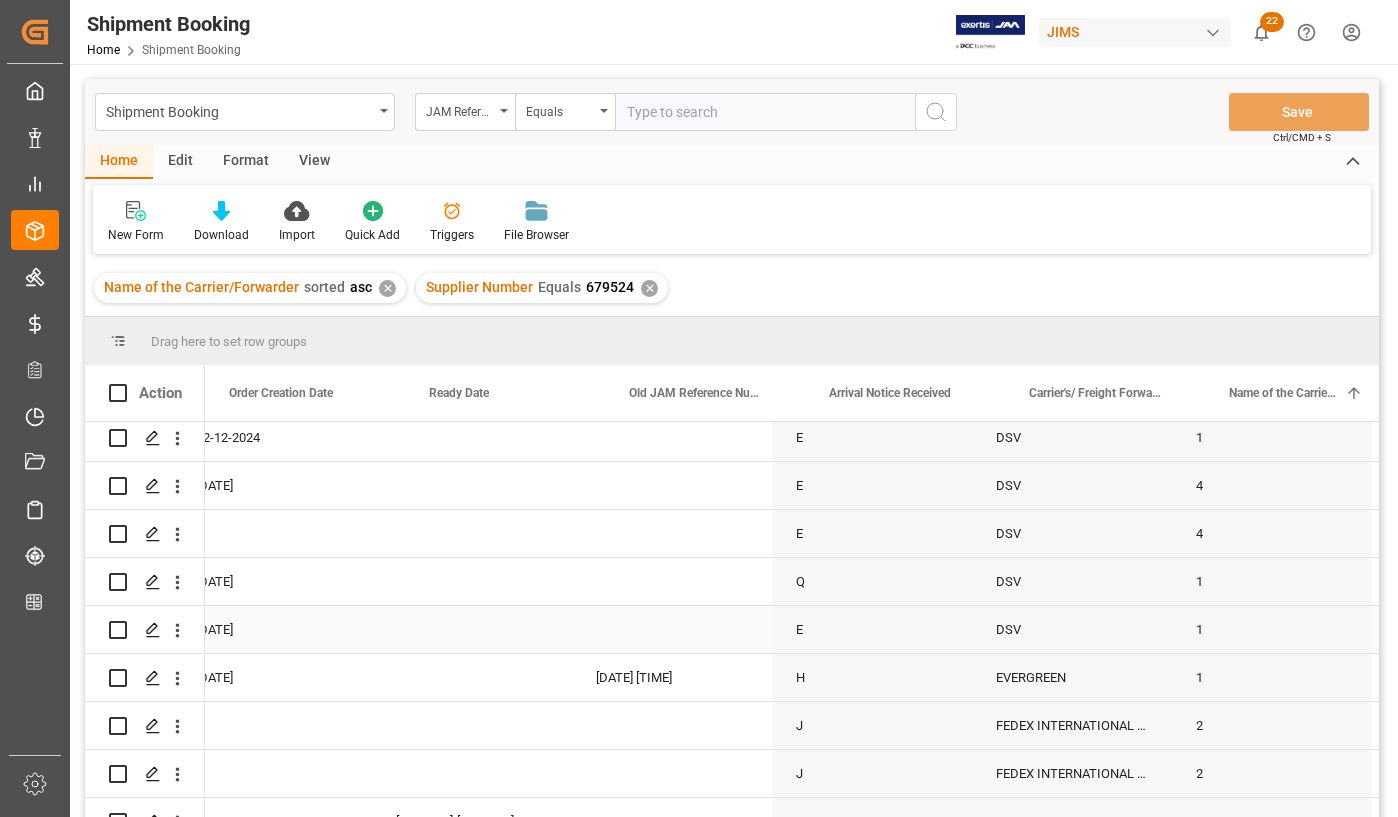 scroll, scrollTop: 0, scrollLeft: 2000, axis: horizontal 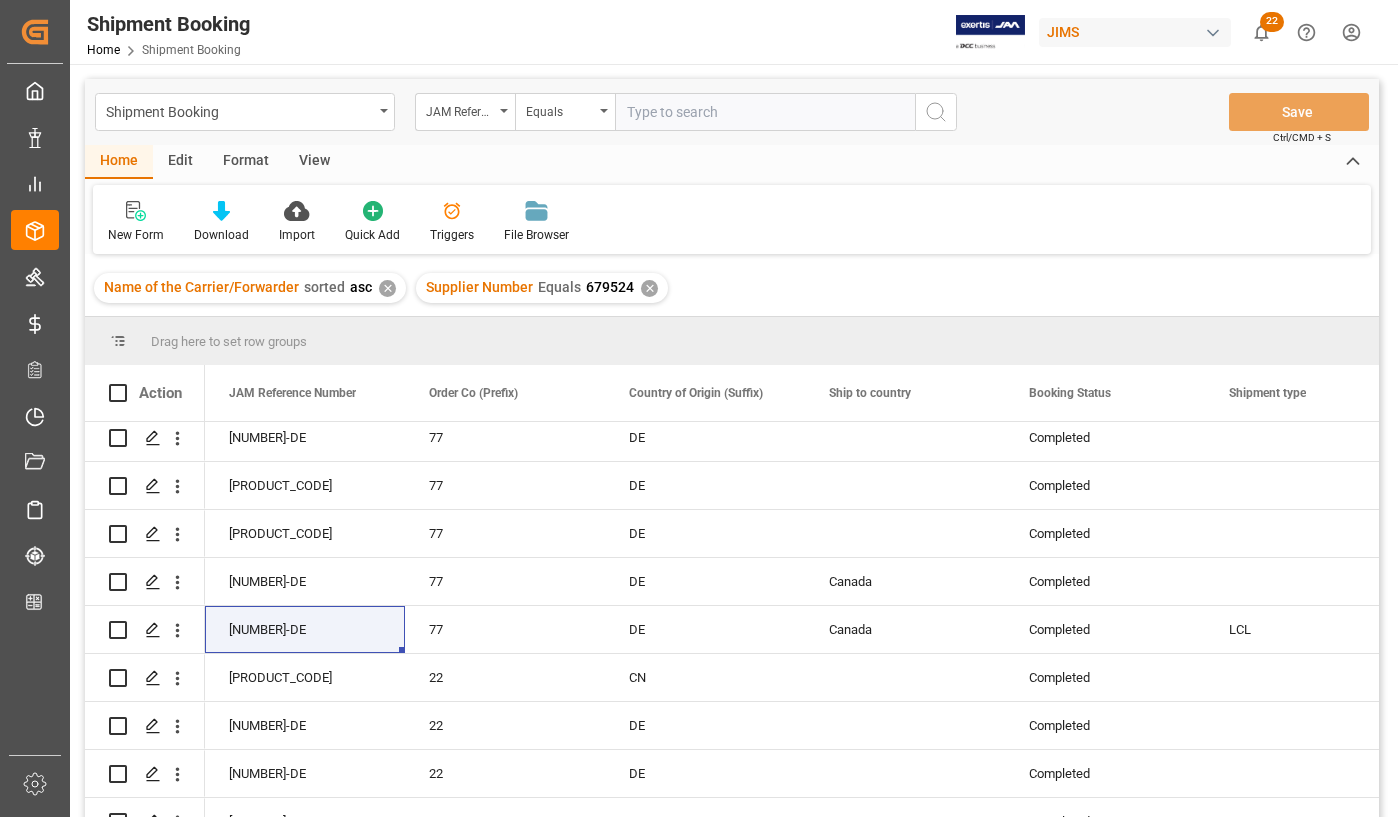 click on "Drag here to set row groups" at bounding box center [732, 341] 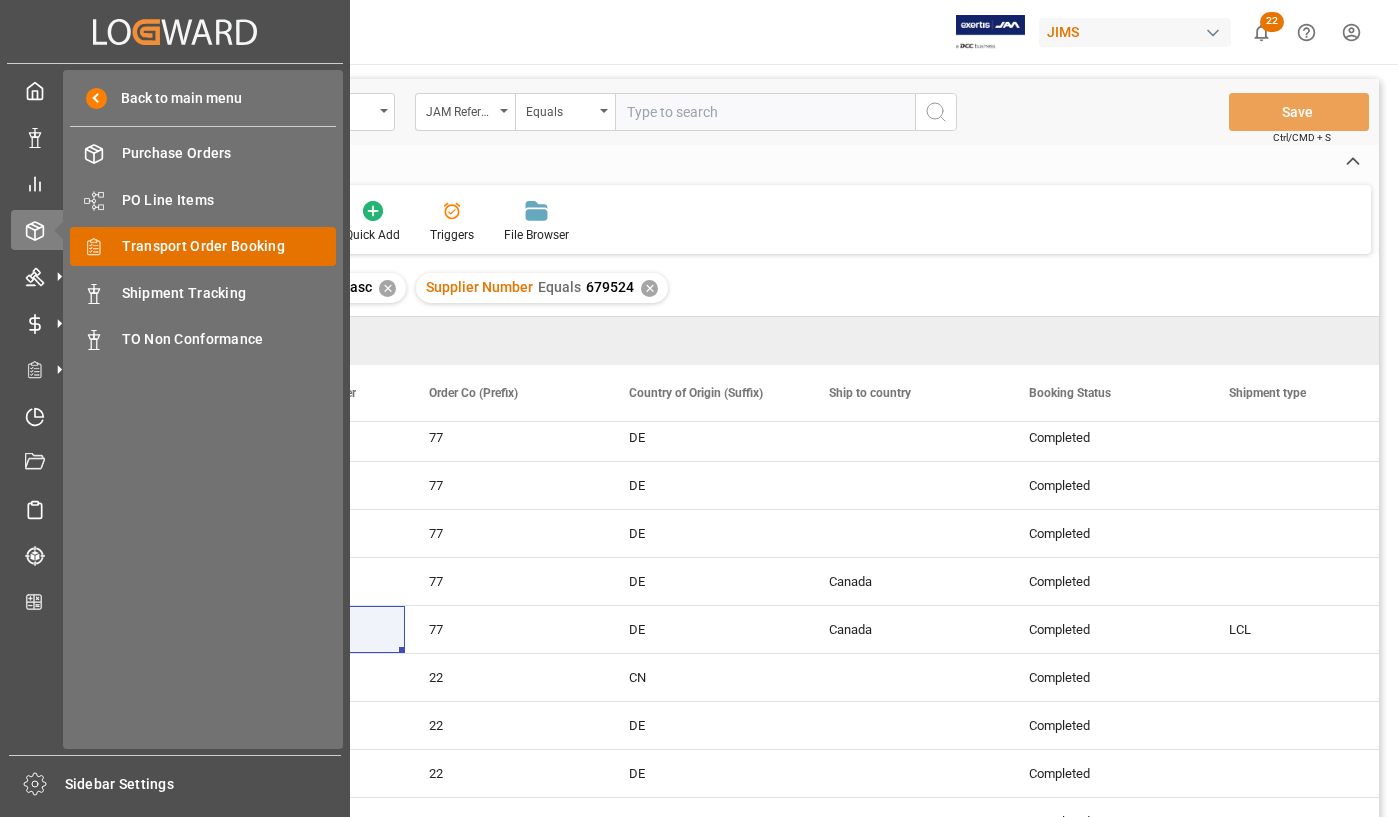 click on "Transport Order Booking Transport Order Booking" at bounding box center (203, 246) 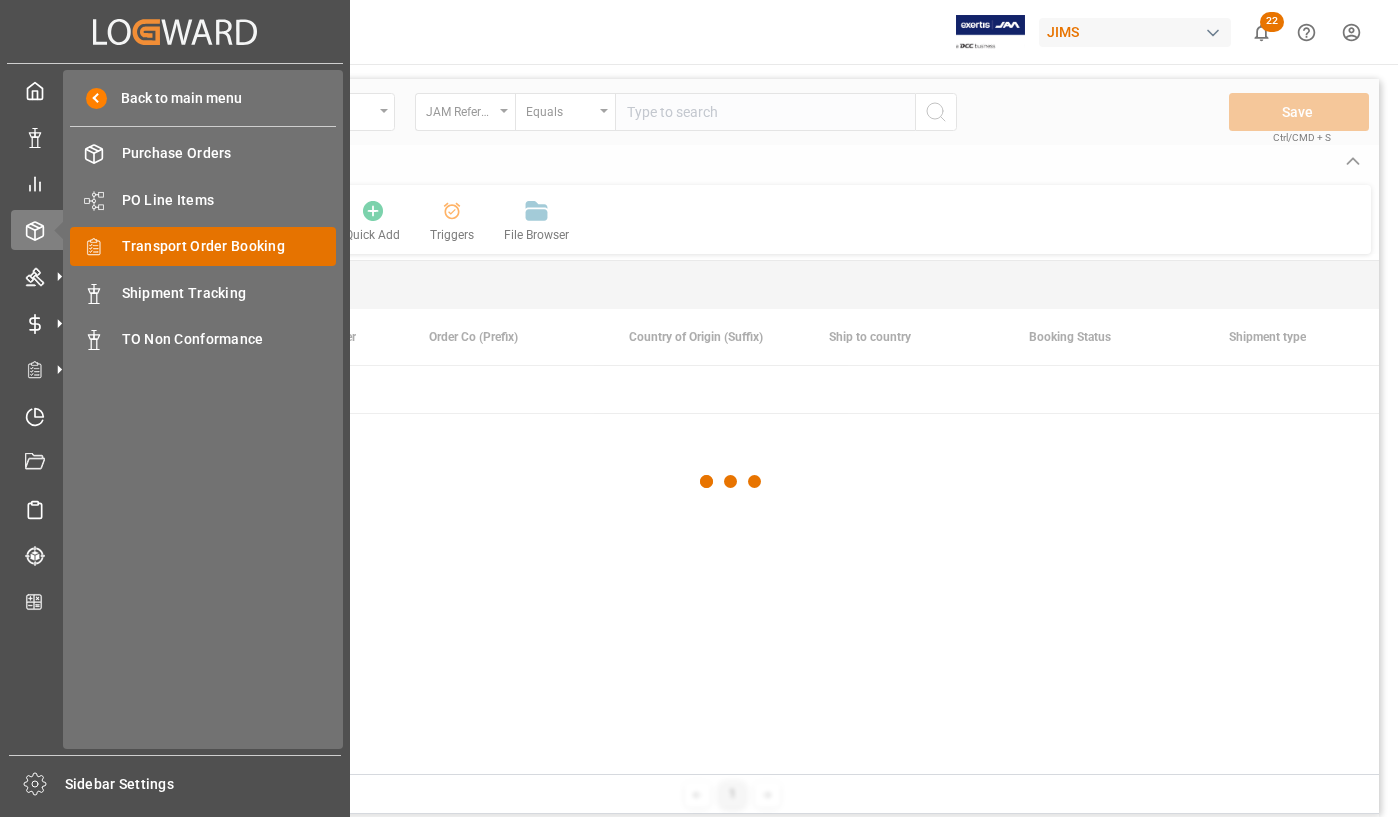 scroll, scrollTop: 0, scrollLeft: 0, axis: both 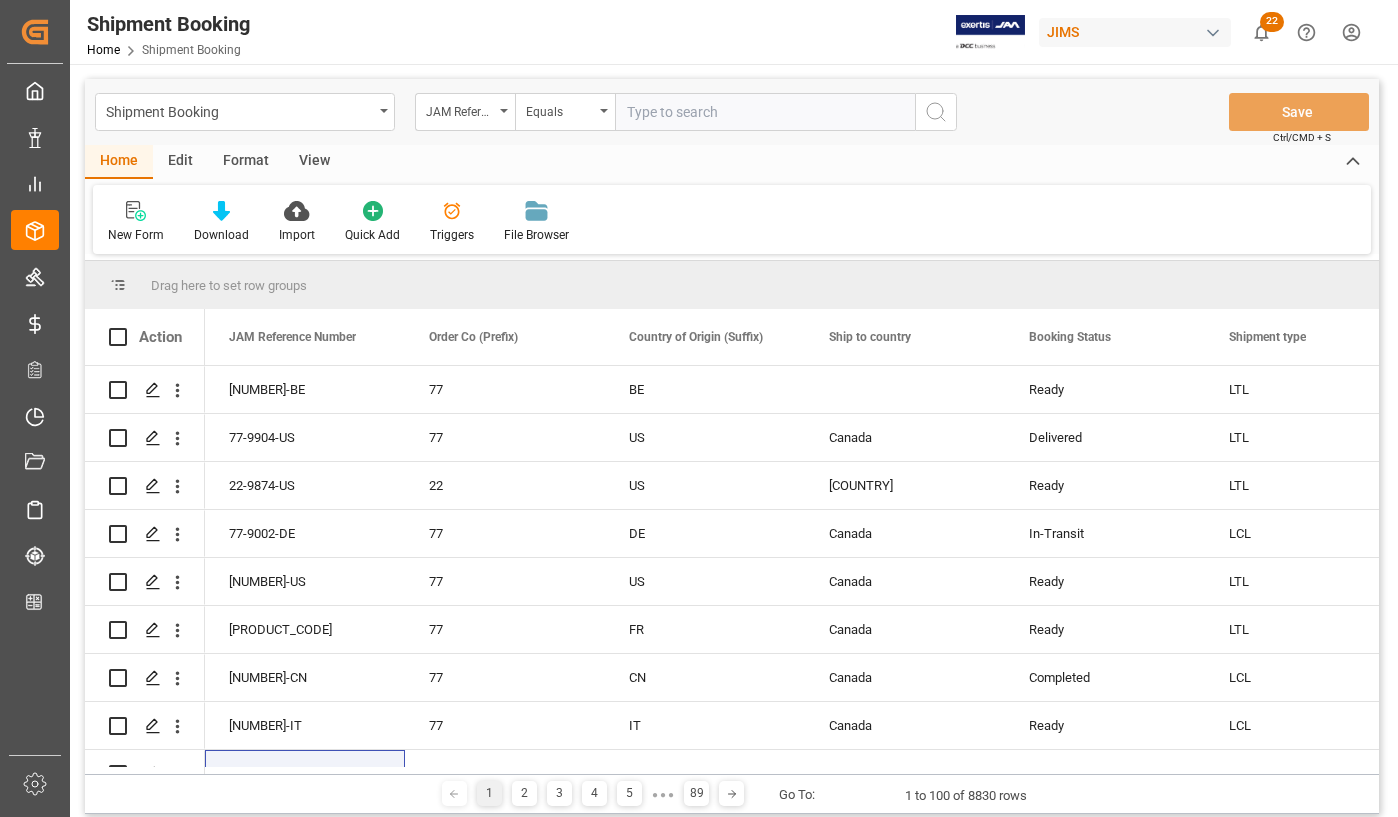 click at bounding box center [765, 112] 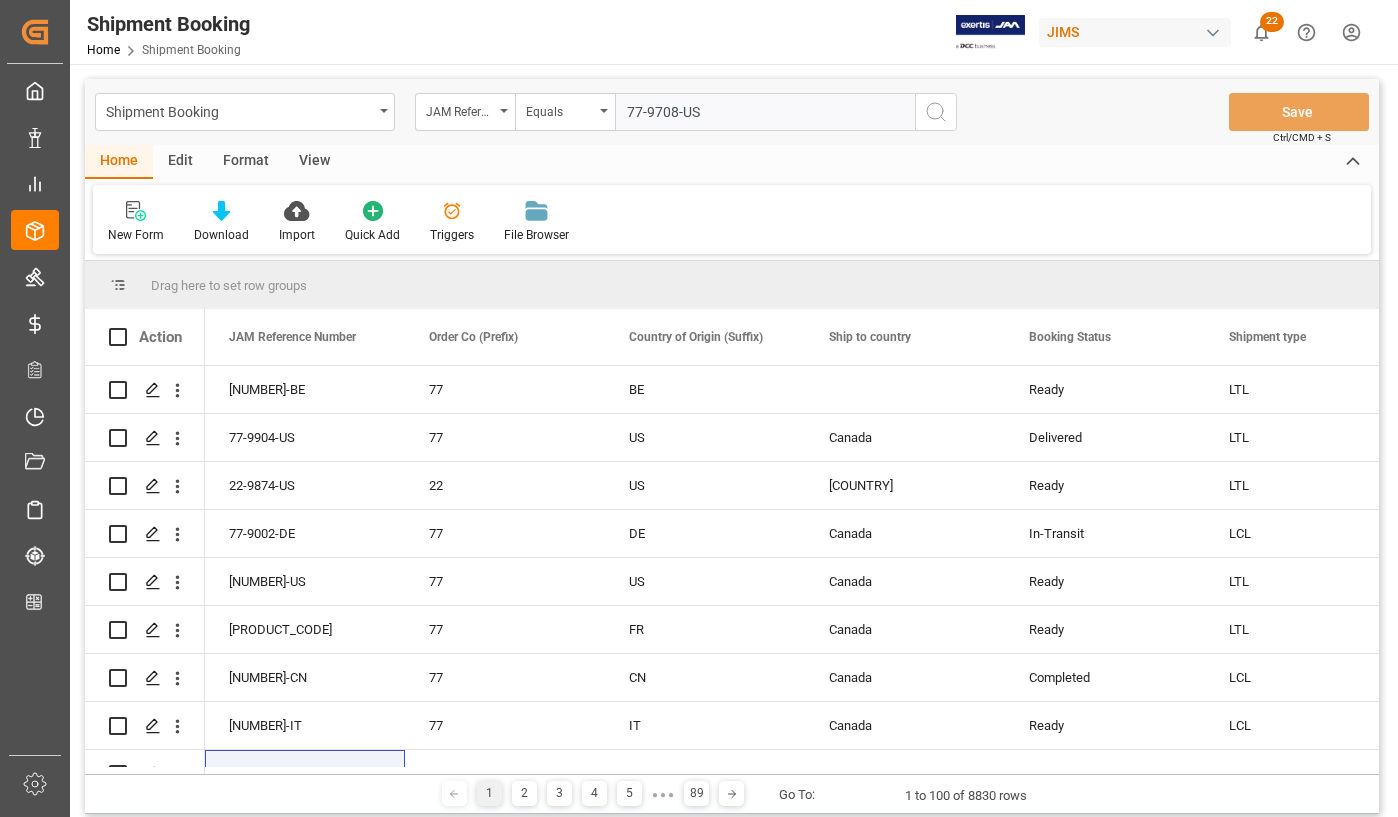 type on "77-9708-US" 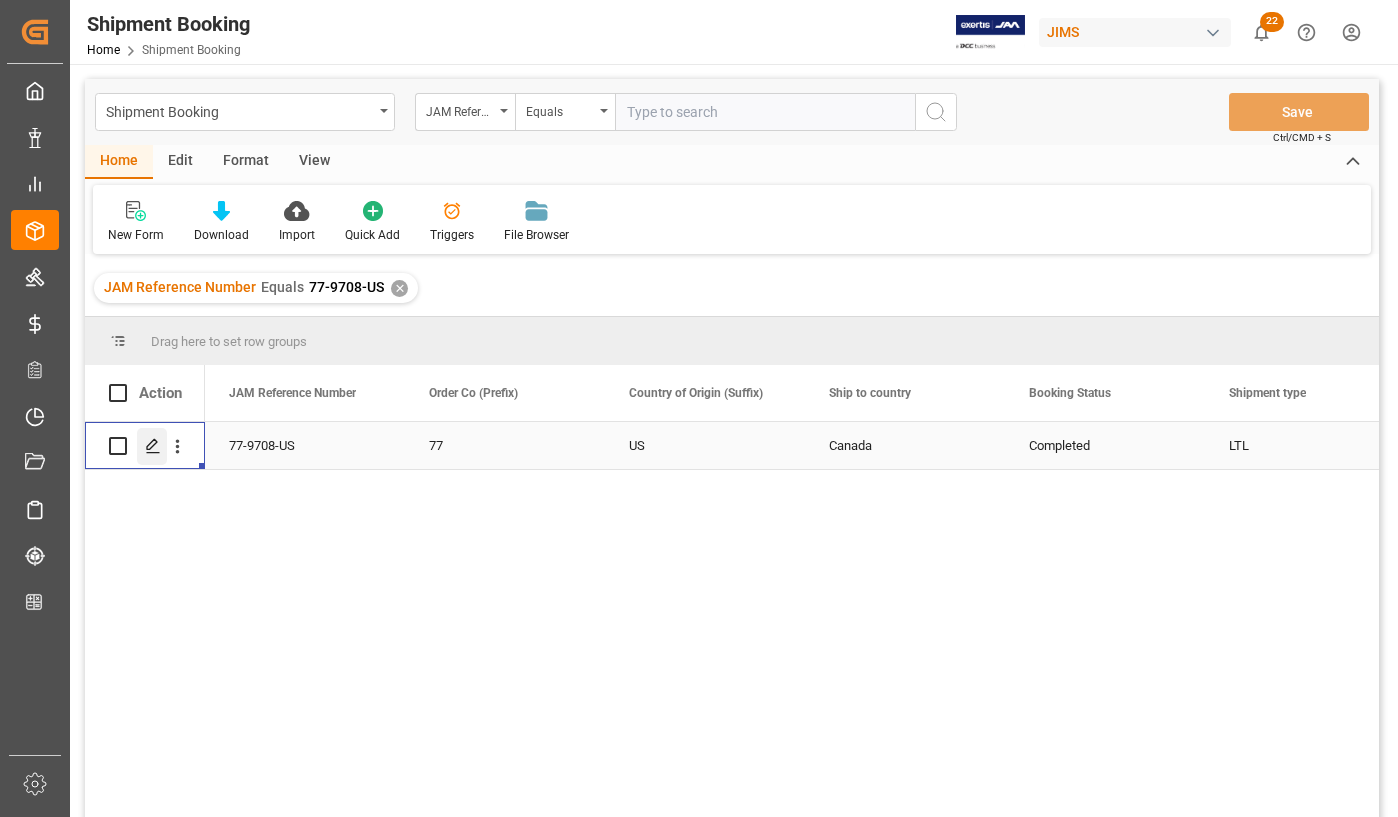 click at bounding box center (152, 446) 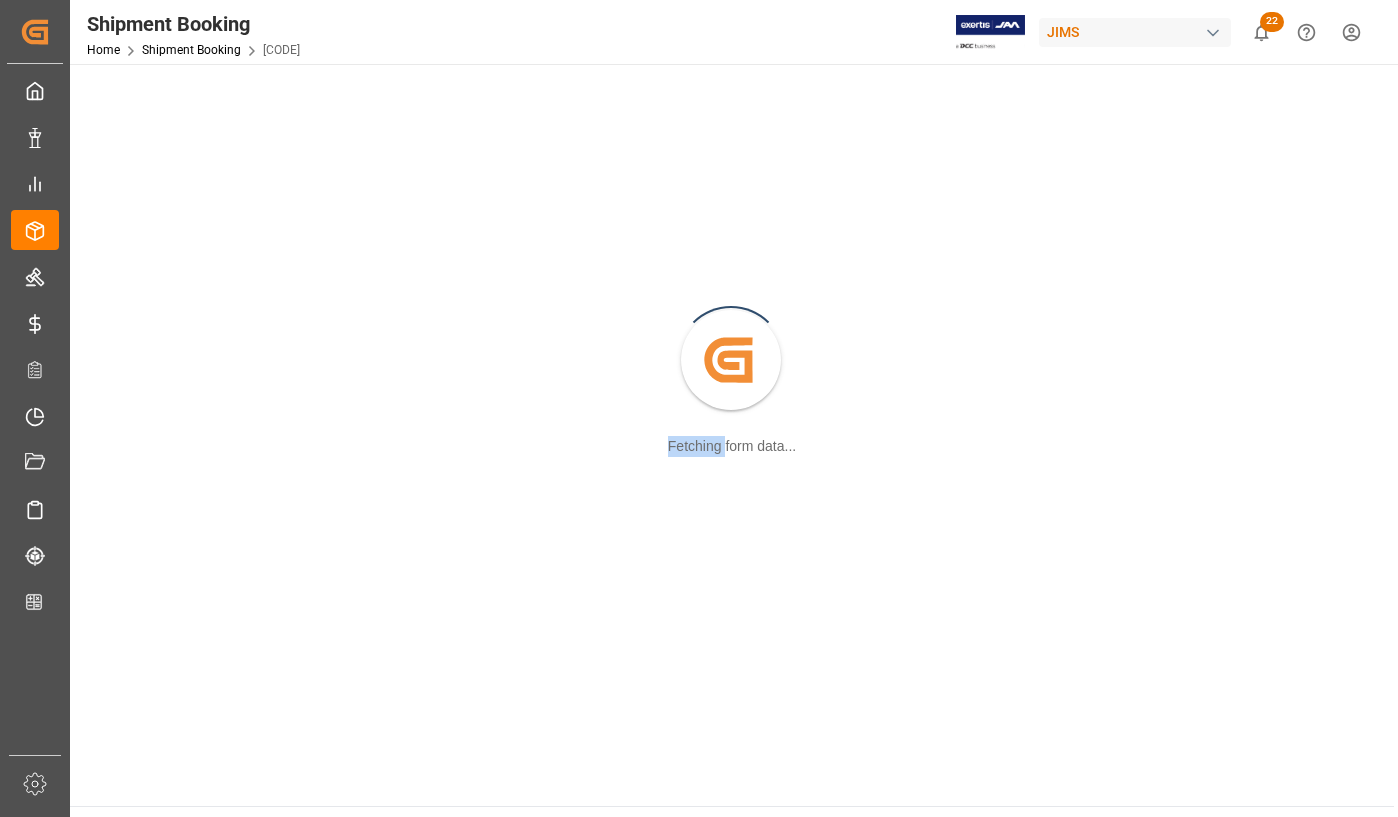 click on "Created by potrace 1.15, written by Peter Selinger 2001-2017 Fetching form data..." at bounding box center [732, 362] 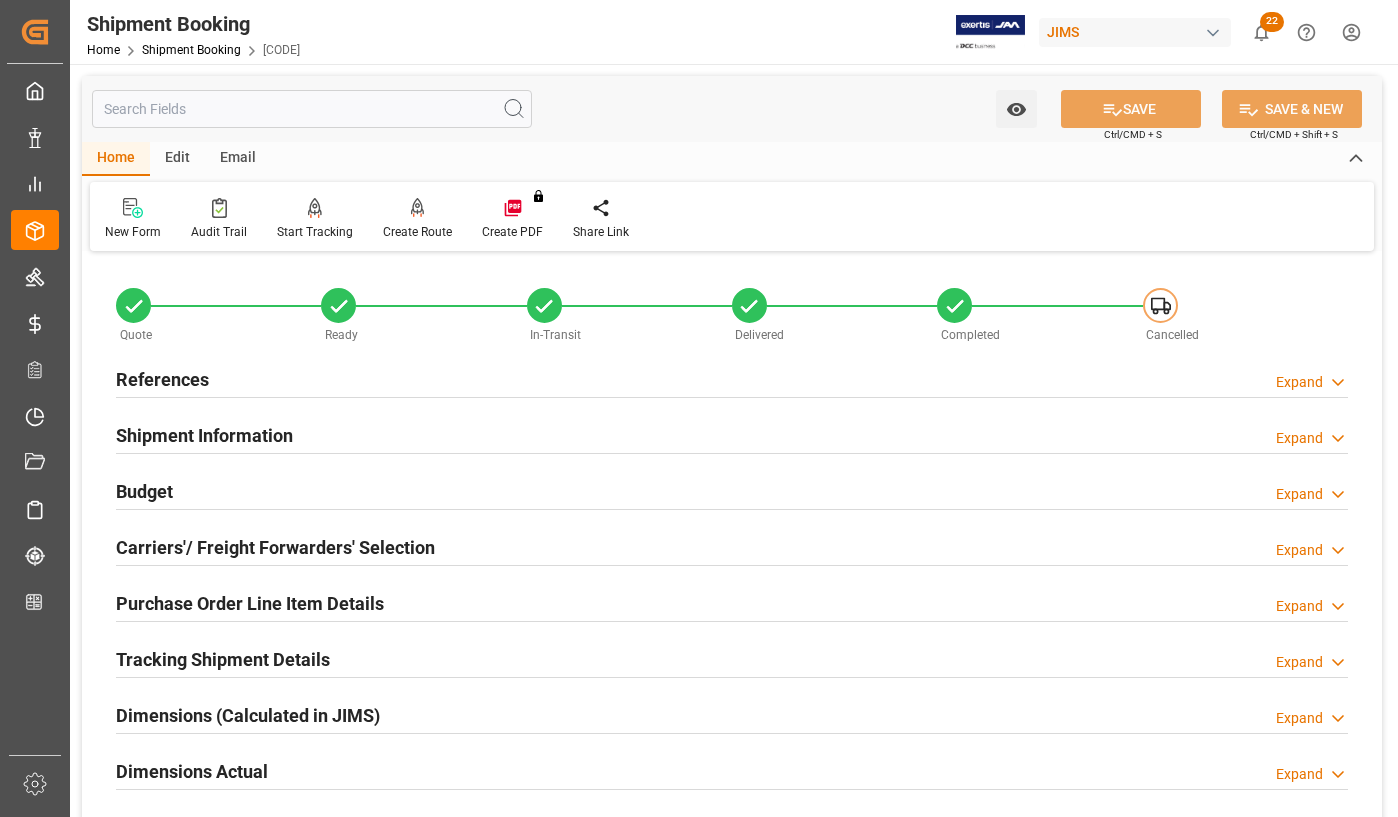 click on "Budget" at bounding box center [162, 379] 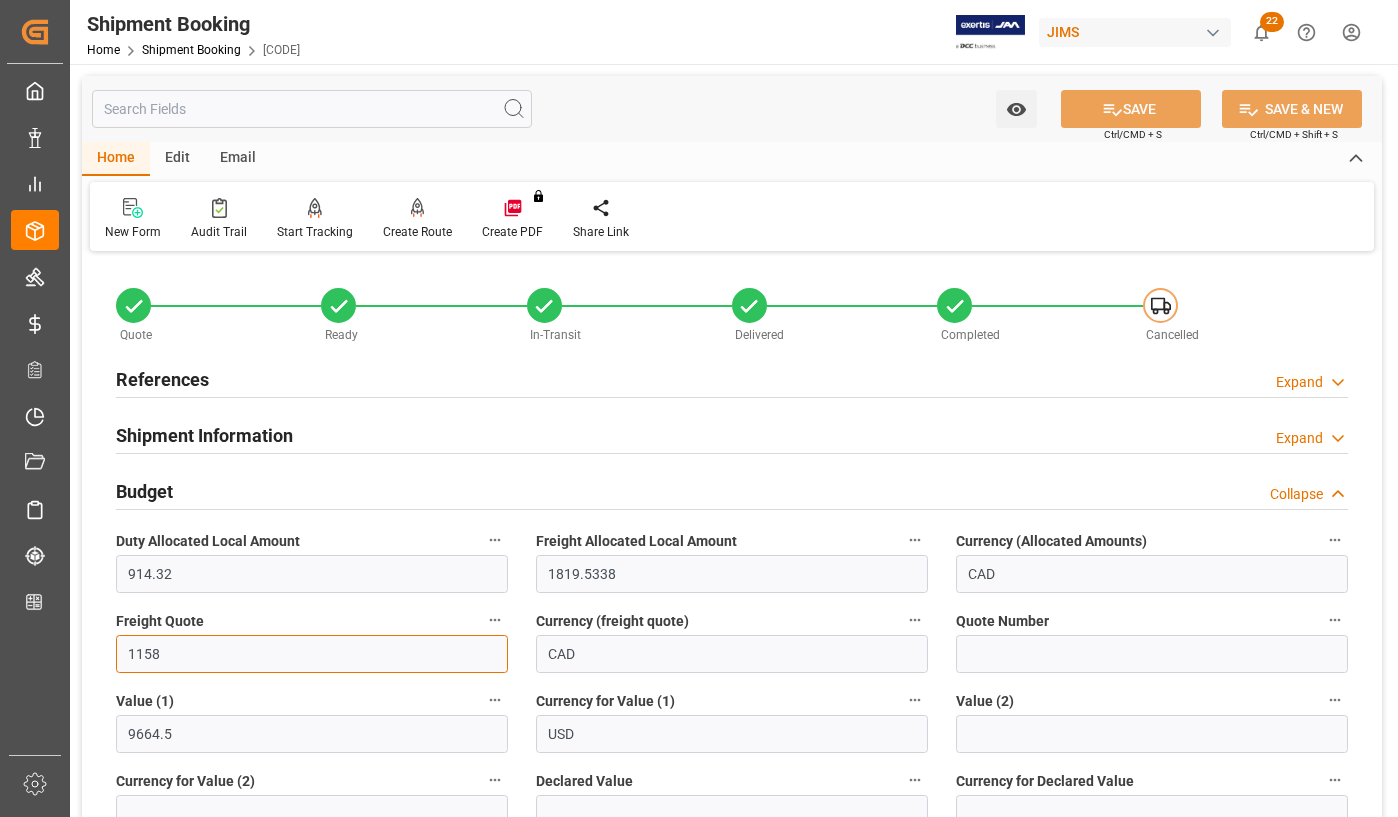 drag, startPoint x: 169, startPoint y: 647, endPoint x: 101, endPoint y: 643, distance: 68.117546 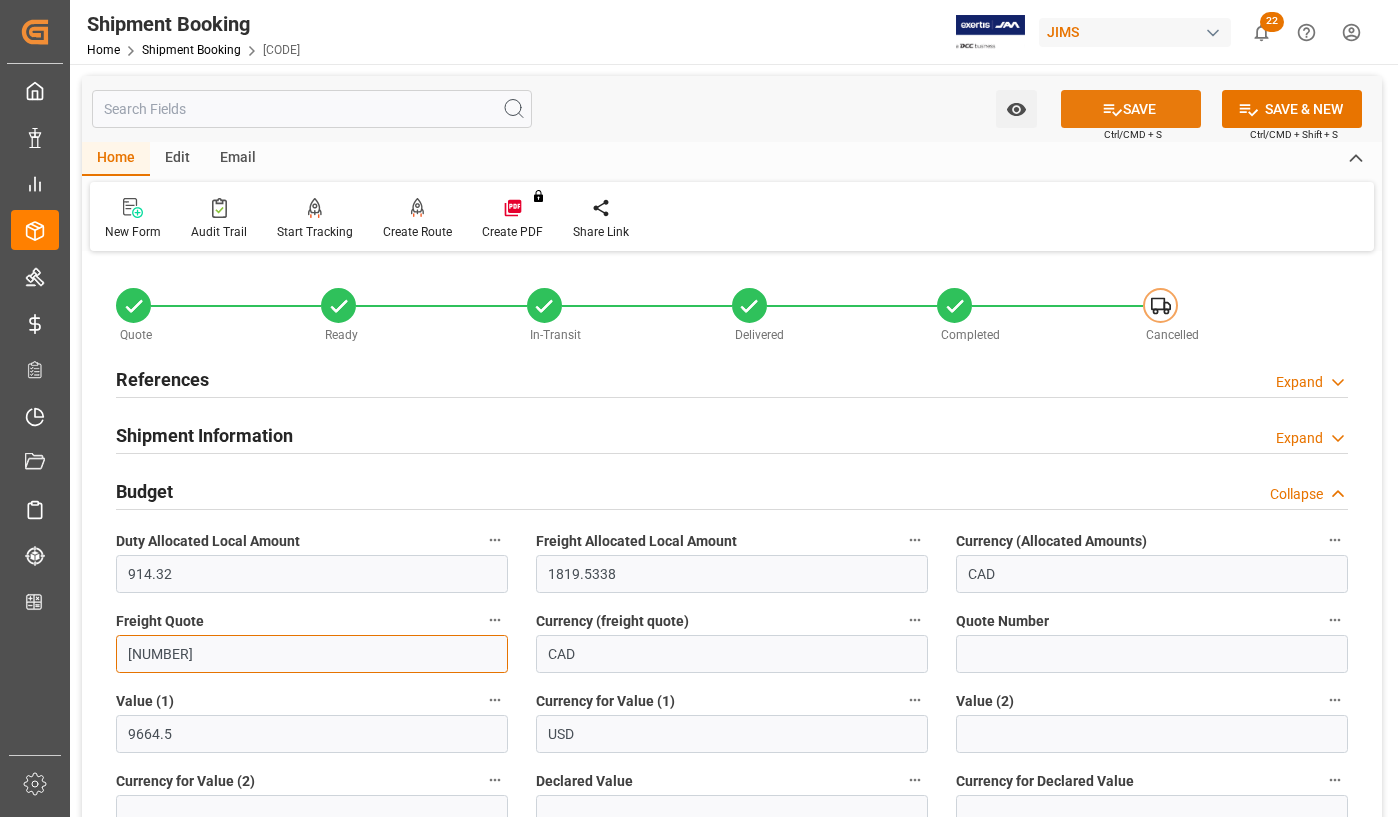 type on "[NUMBER]" 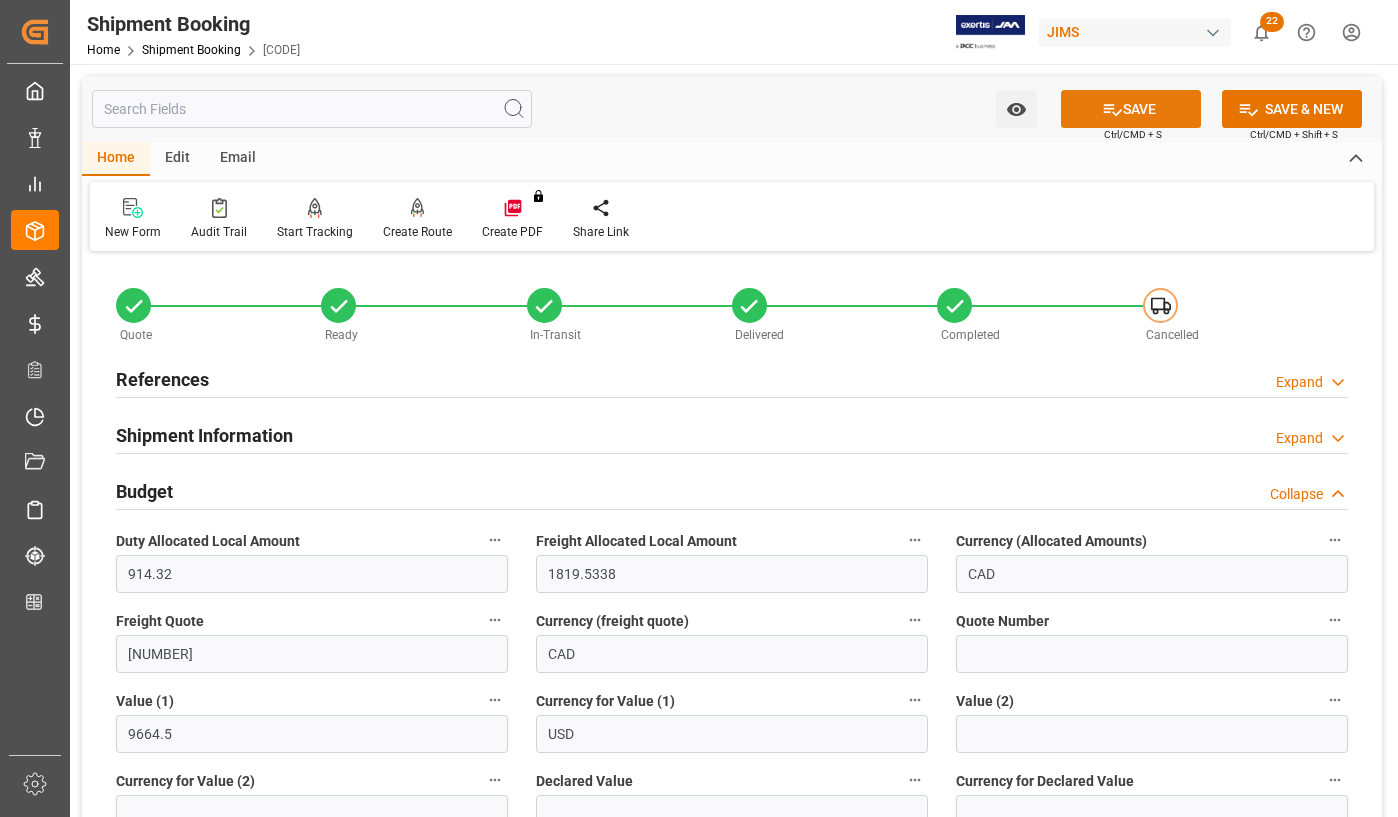 click on "SAVE" at bounding box center (1131, 109) 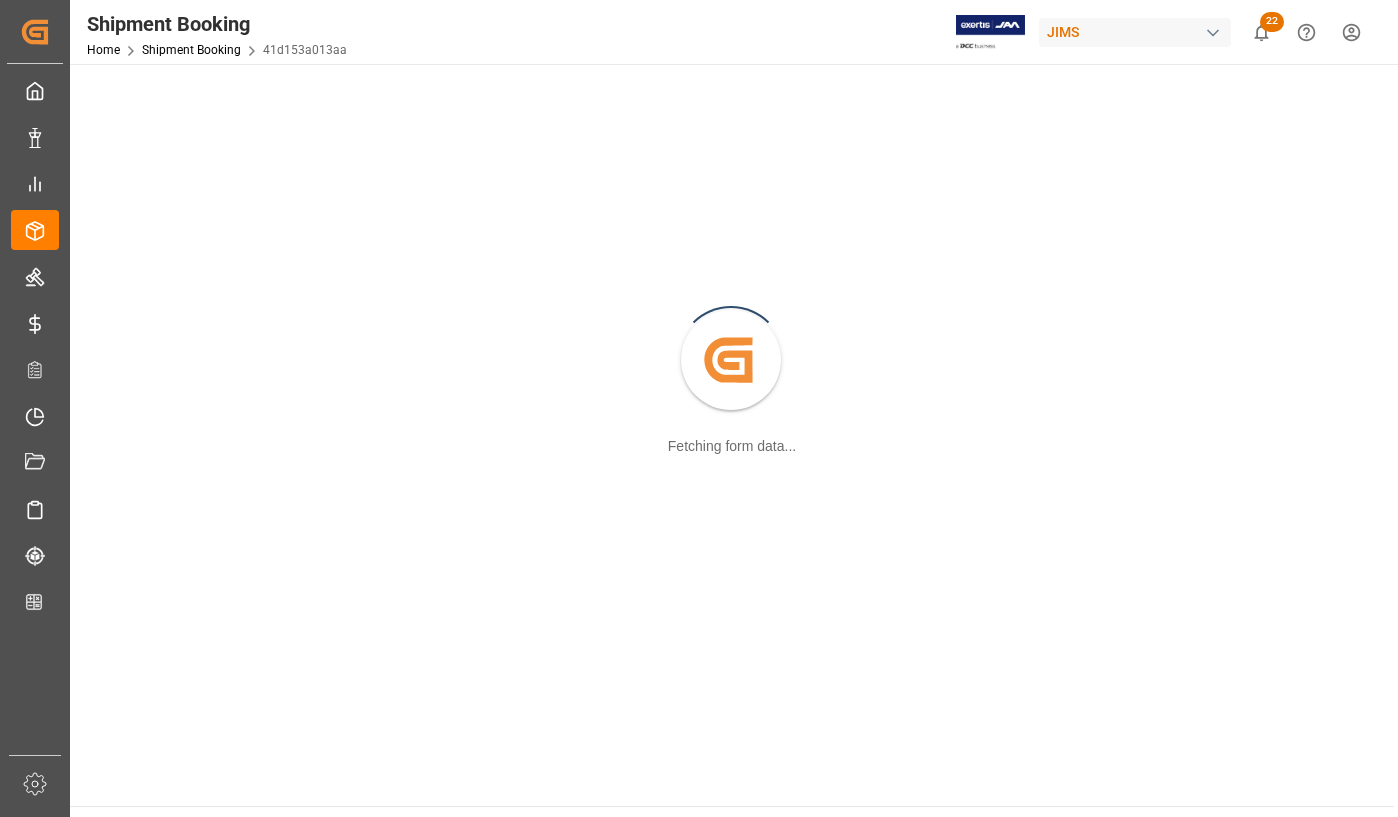 scroll, scrollTop: 0, scrollLeft: 0, axis: both 